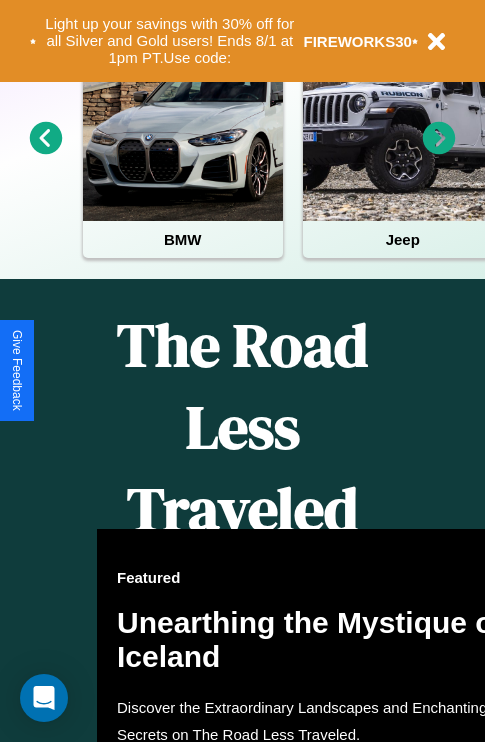 scroll, scrollTop: 817, scrollLeft: 0, axis: vertical 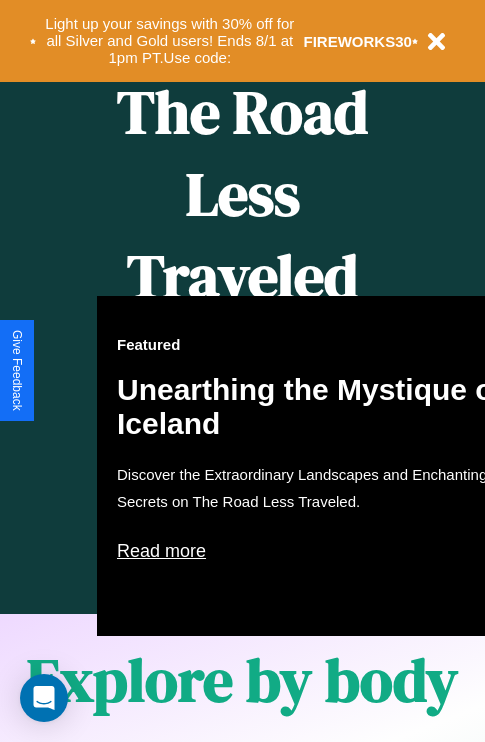 click on "Featured Unearthing the Mystique of Iceland Discover the Extraordinary Landscapes and Enchanting Secrets on The Road Less Traveled. Read more" at bounding box center (317, 466) 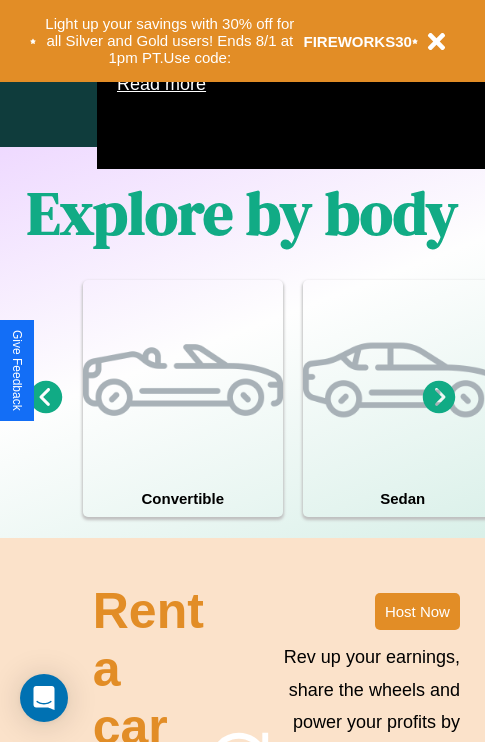 scroll, scrollTop: 1285, scrollLeft: 0, axis: vertical 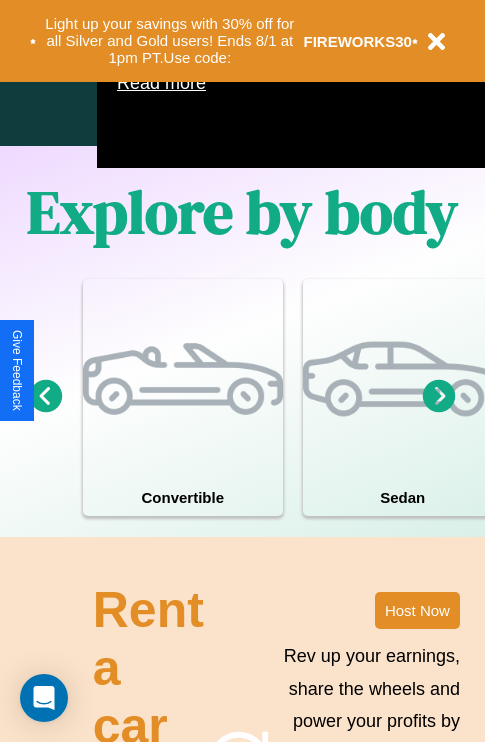 click 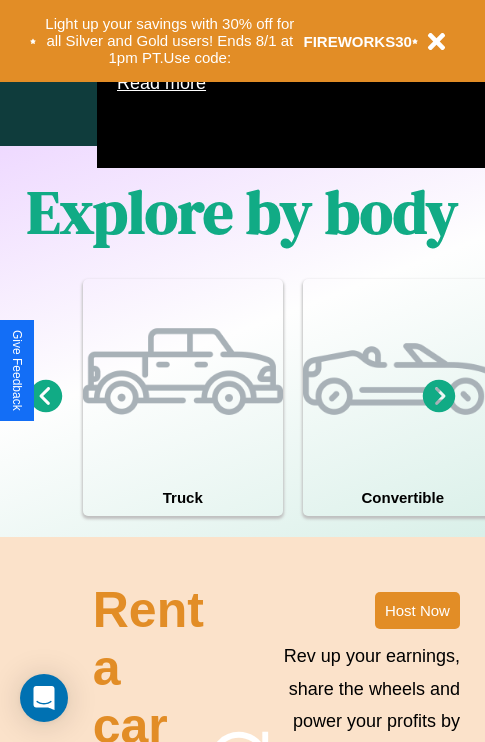 click 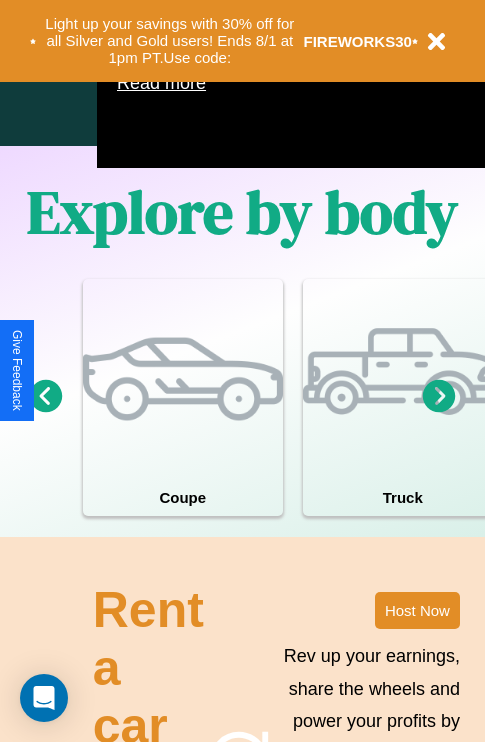 click 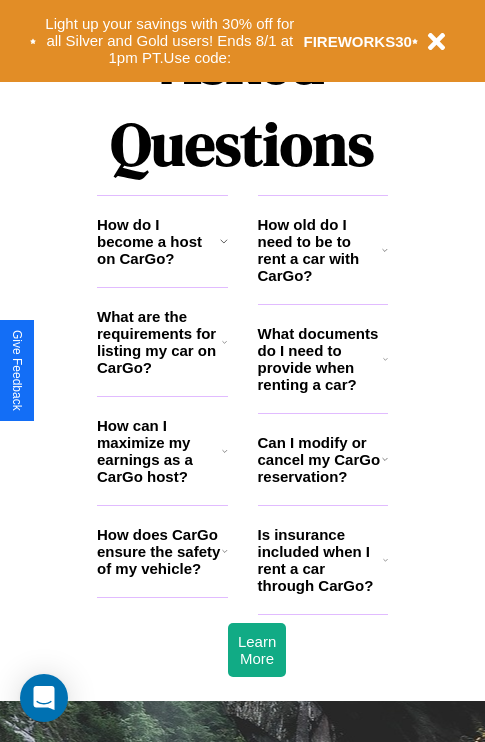 scroll, scrollTop: 2423, scrollLeft: 0, axis: vertical 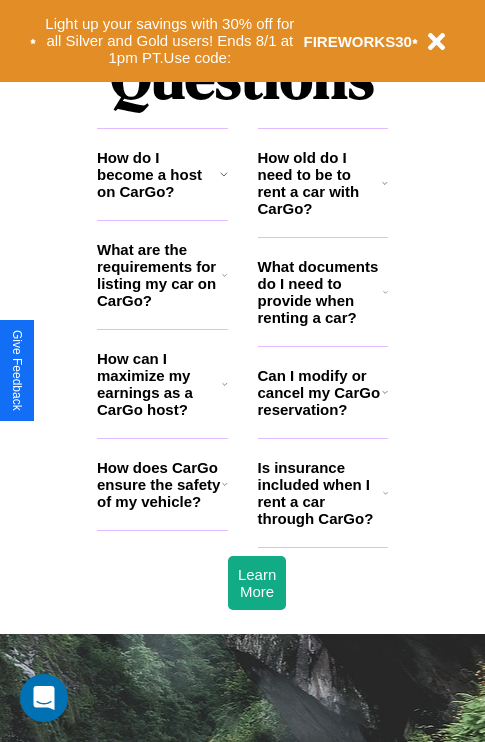 click 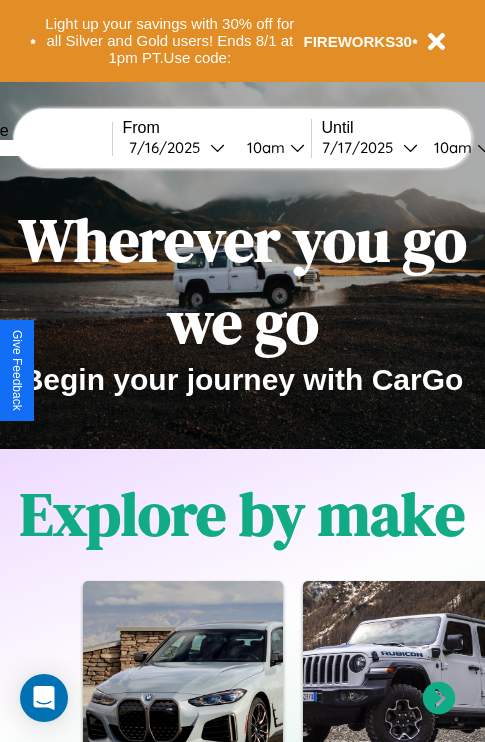 scroll, scrollTop: 0, scrollLeft: 0, axis: both 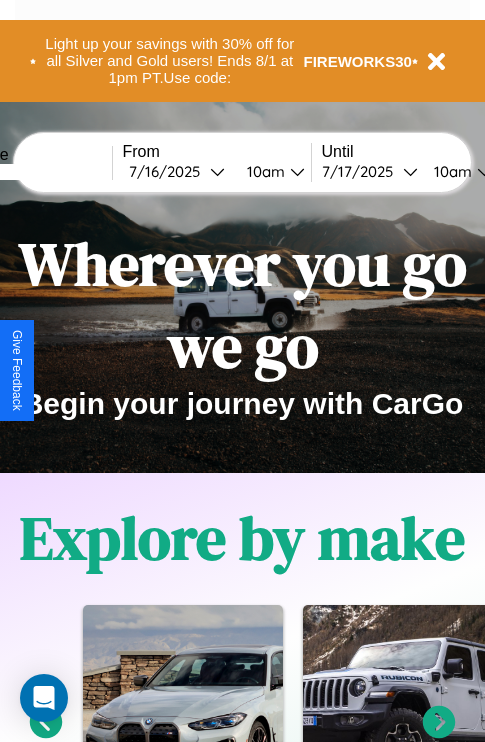 click at bounding box center (37, 172) 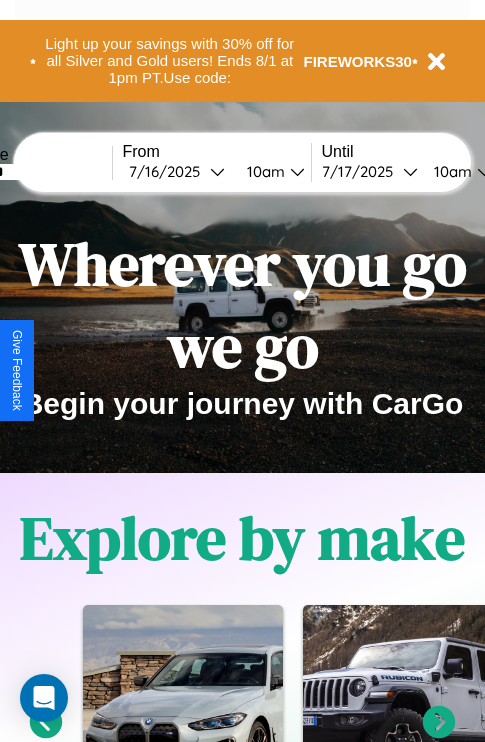 type on "*******" 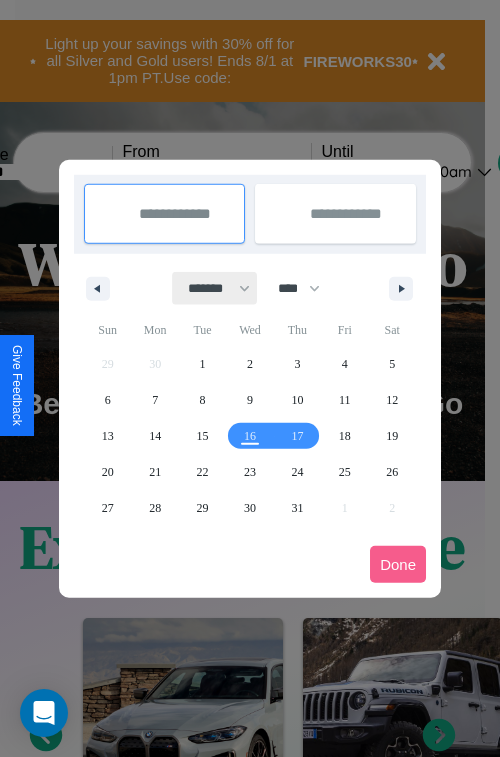 click on "******* ******** ***** ***** *** **** **** ****** ********* ******* ******** ********" at bounding box center (215, 288) 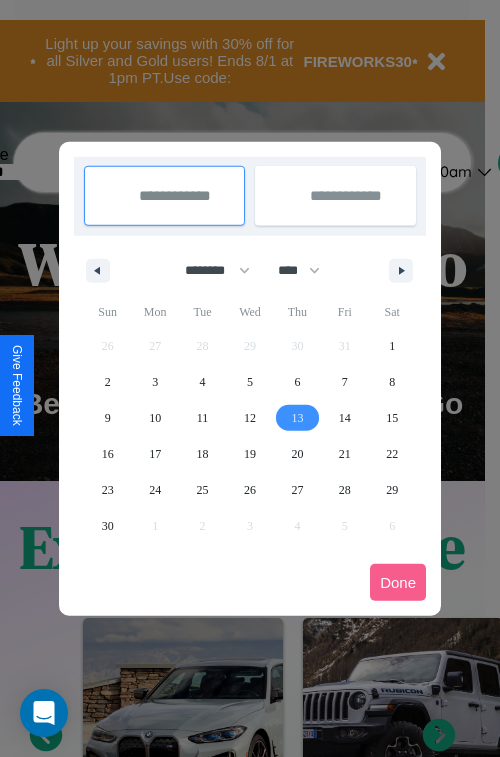click on "13" at bounding box center (297, 418) 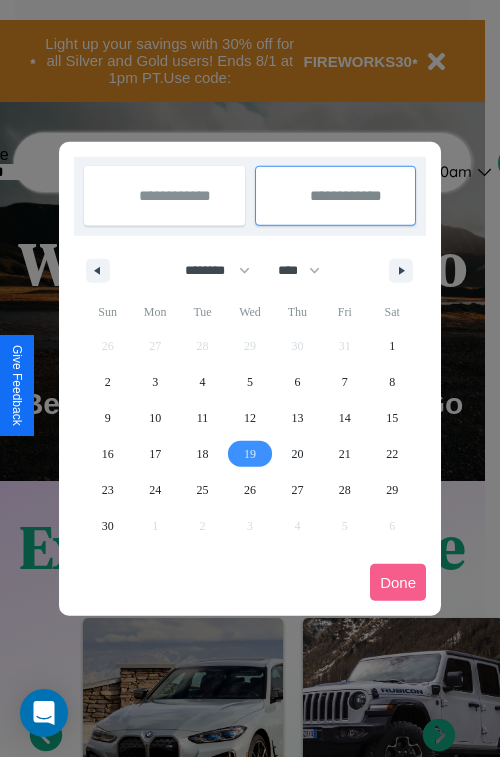 click on "19" at bounding box center [250, 454] 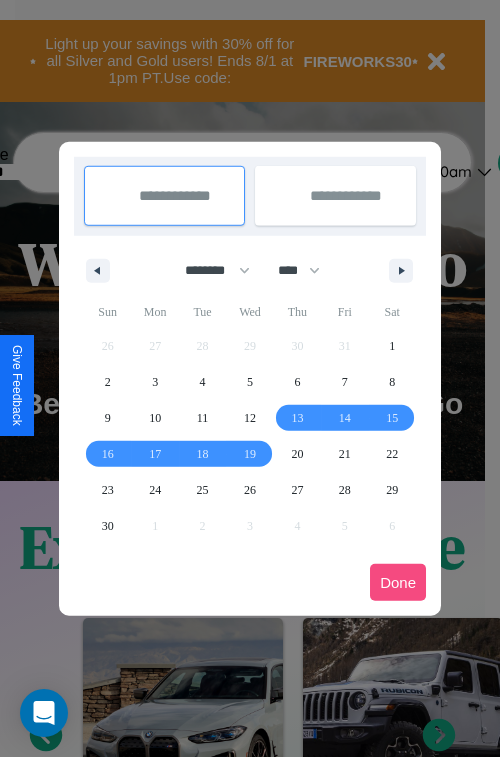 click on "Done" at bounding box center [398, 582] 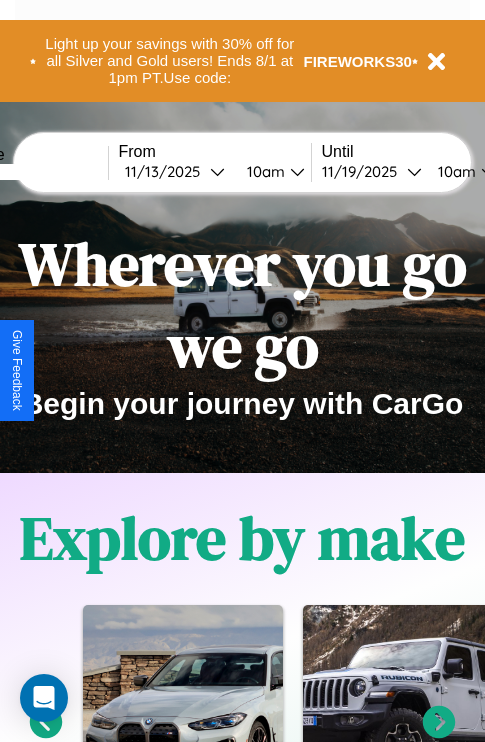 click on "10am" at bounding box center [263, 171] 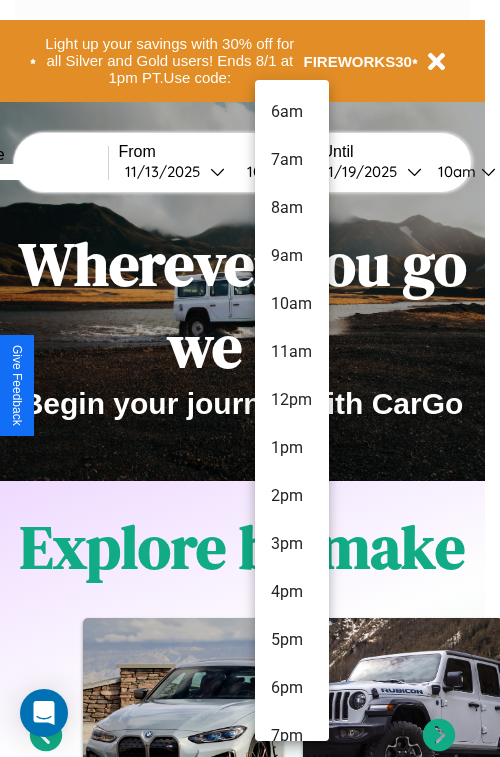 click on "5pm" at bounding box center (292, 640) 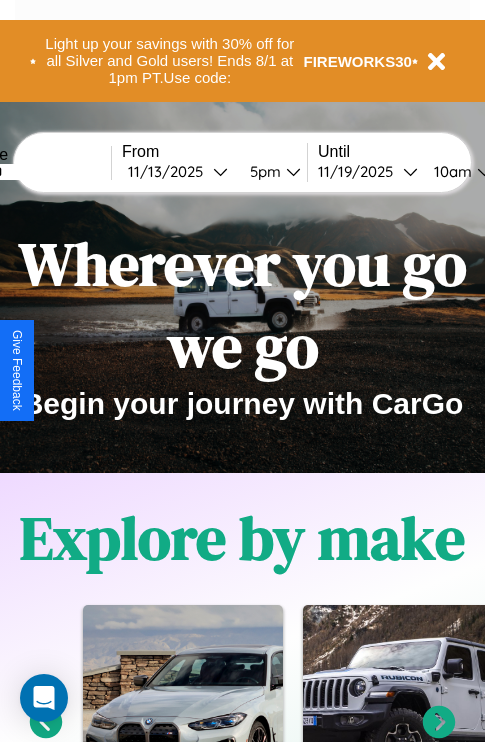 scroll, scrollTop: 0, scrollLeft: 74, axis: horizontal 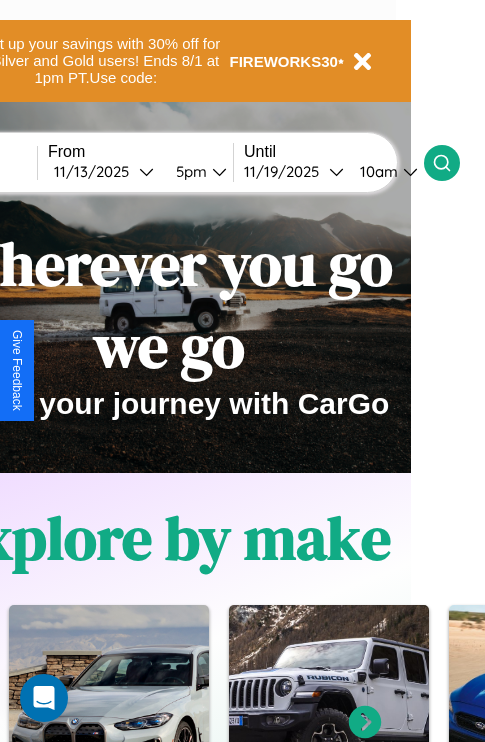 click 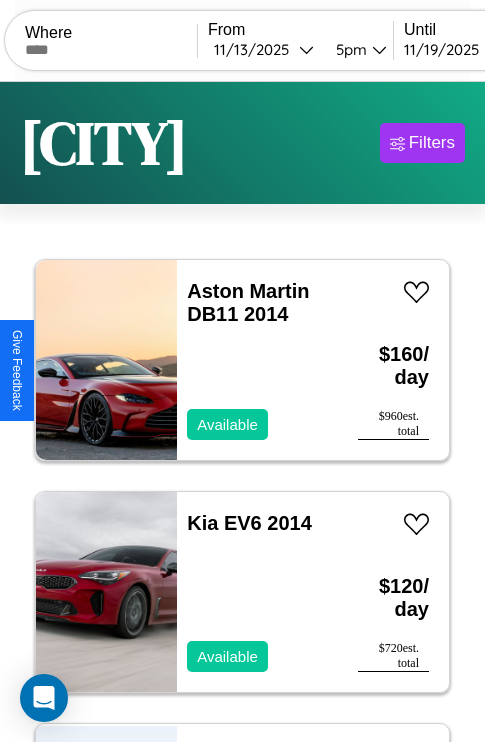 scroll, scrollTop: 33, scrollLeft: 0, axis: vertical 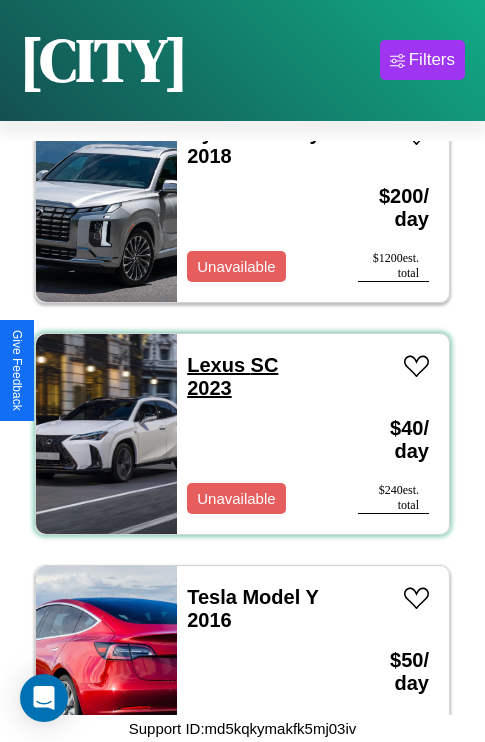 click on "Lexus   SC   2023" at bounding box center (232, 376) 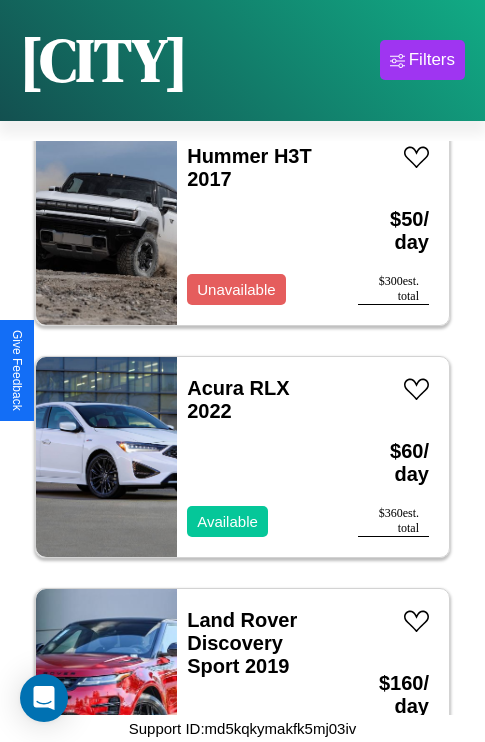 scroll, scrollTop: 30931, scrollLeft: 0, axis: vertical 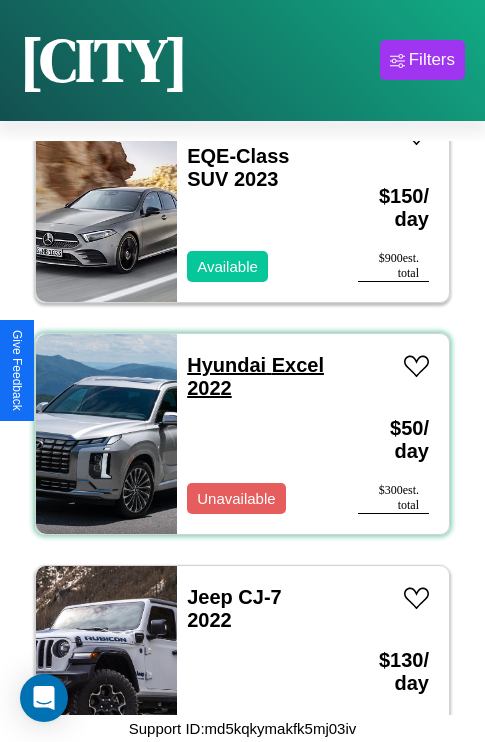 click on "Hyundai   Excel   2022" at bounding box center [255, 376] 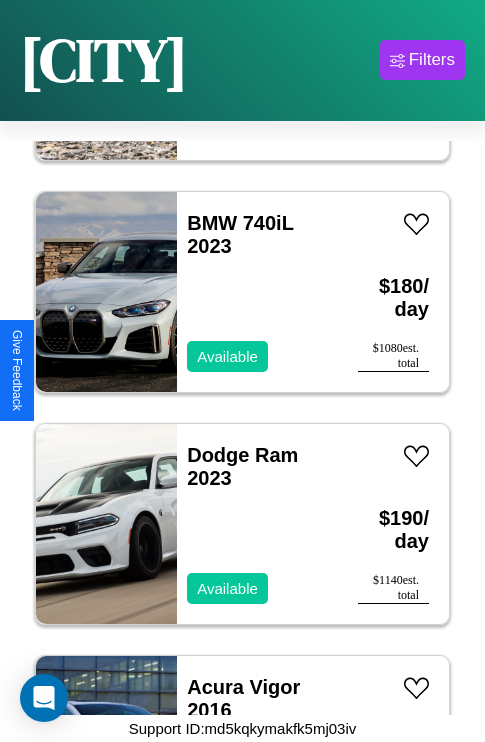 scroll, scrollTop: 31859, scrollLeft: 0, axis: vertical 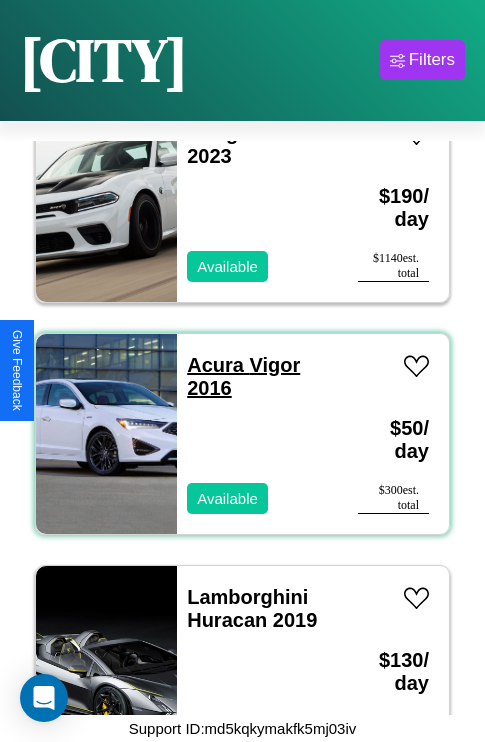 click on "Acura   Vigor   2016" at bounding box center [243, 376] 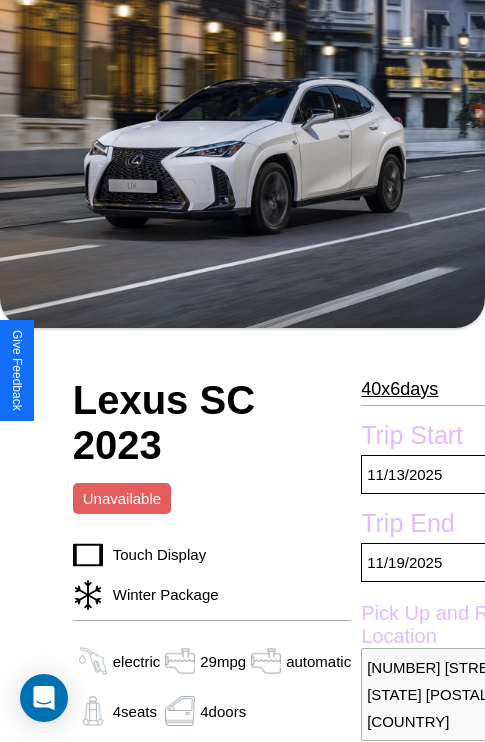 scroll, scrollTop: 169, scrollLeft: 0, axis: vertical 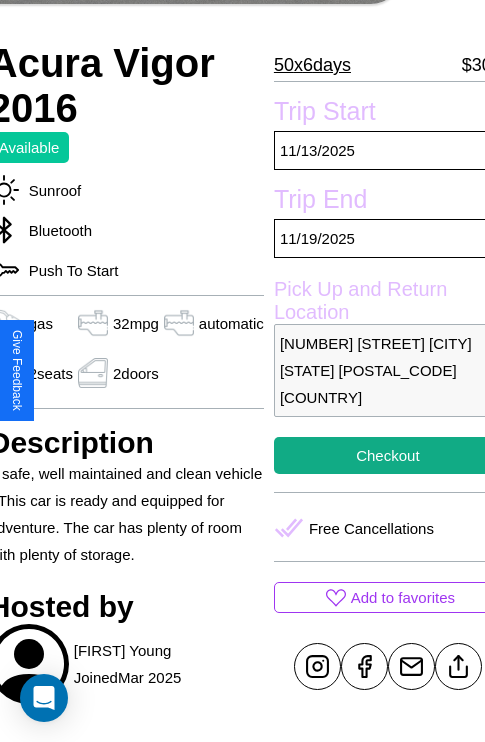 click on "382 Union Street  Seattle Washington 51437 United States" at bounding box center (388, 370) 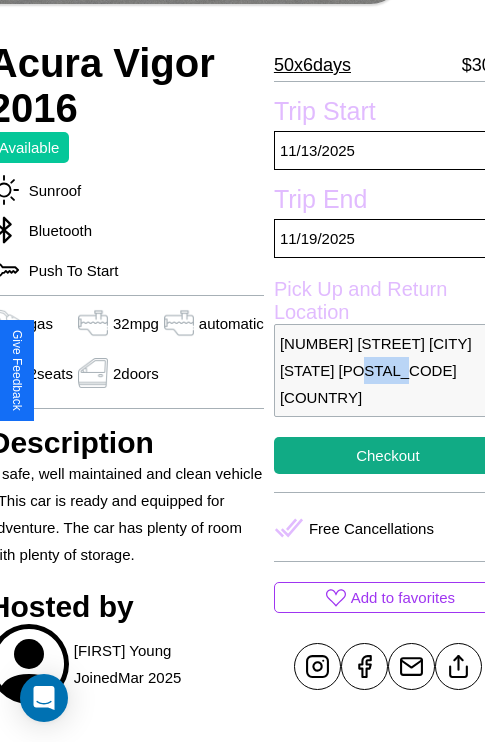 click on "382 Union Street  Seattle Washington 51437 United States" at bounding box center [388, 370] 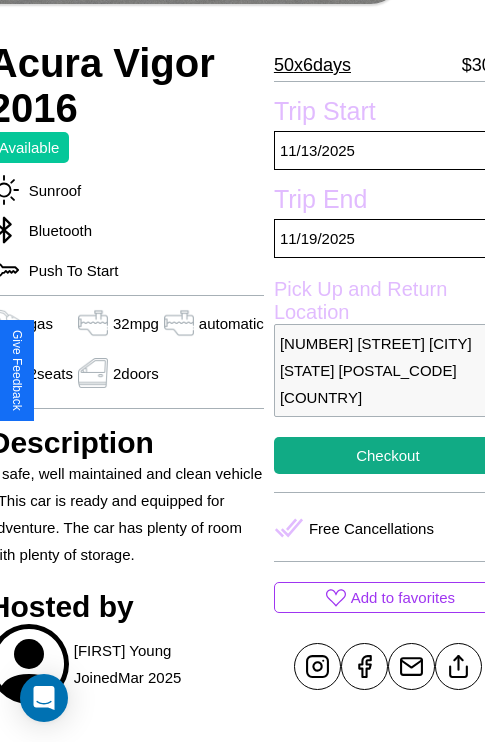 click on "382 Union Street  Seattle Washington 51437 United States" at bounding box center [388, 370] 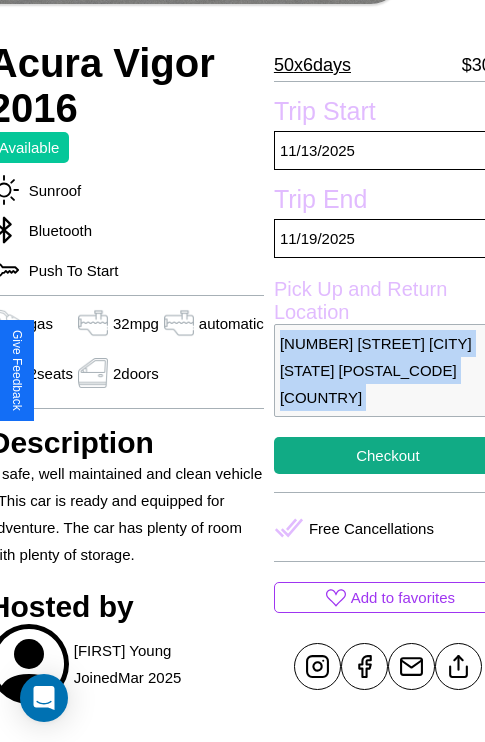 click on "382 Union Street  Seattle Washington 51437 United States" at bounding box center [388, 370] 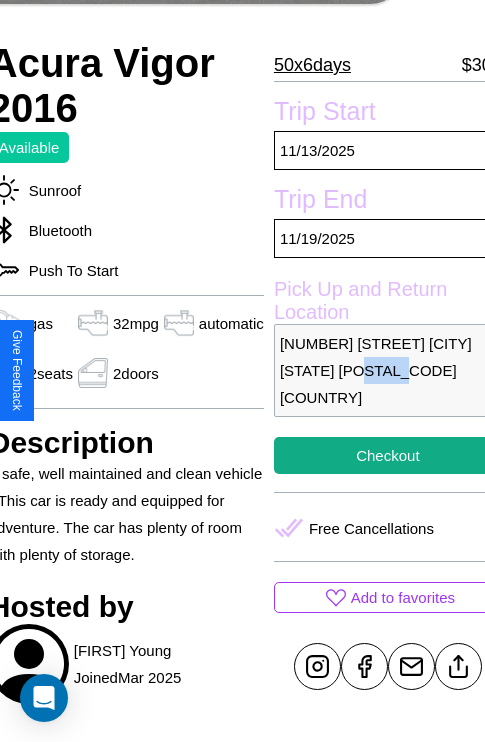 click on "382 Union Street  Seattle Washington 51437 United States" at bounding box center [388, 370] 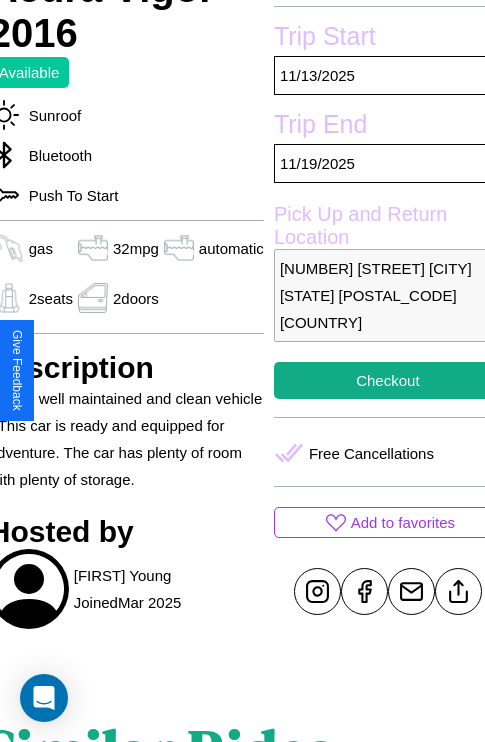 scroll, scrollTop: 486, scrollLeft: 84, axis: both 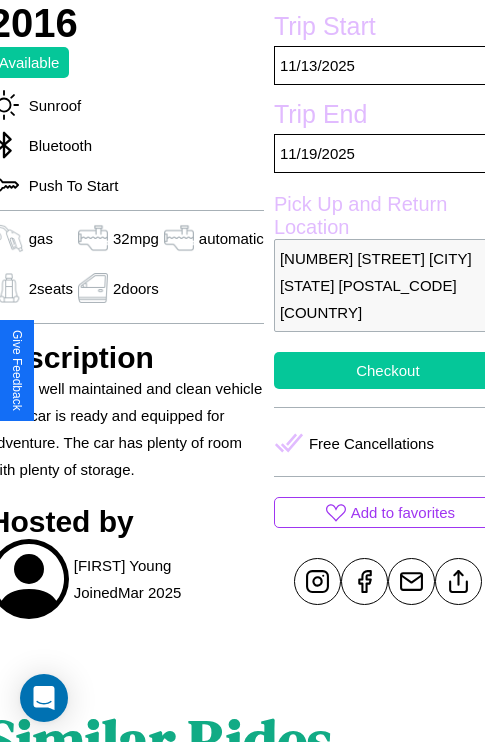 click on "Checkout" at bounding box center [388, 370] 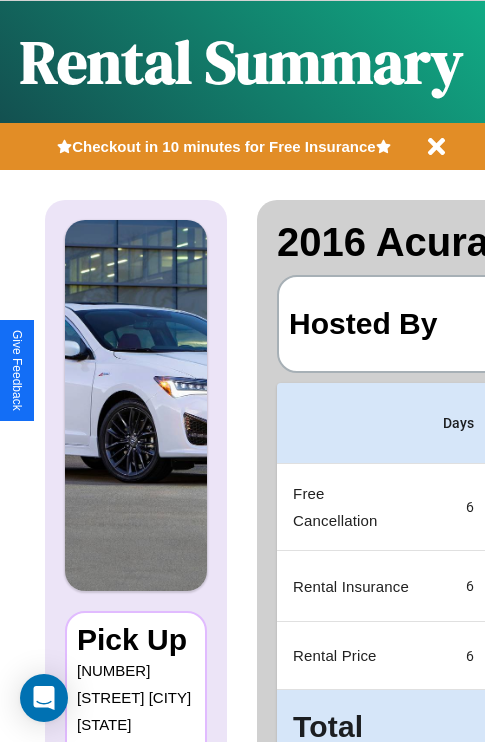 scroll, scrollTop: 0, scrollLeft: 387, axis: horizontal 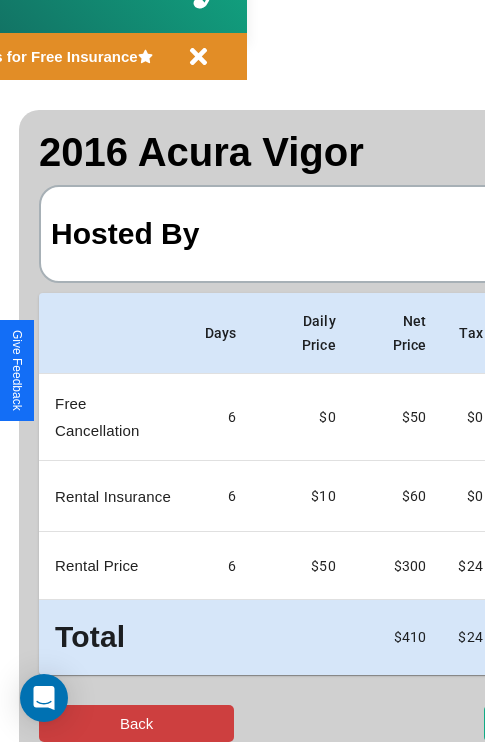 click on "Back" at bounding box center [136, 723] 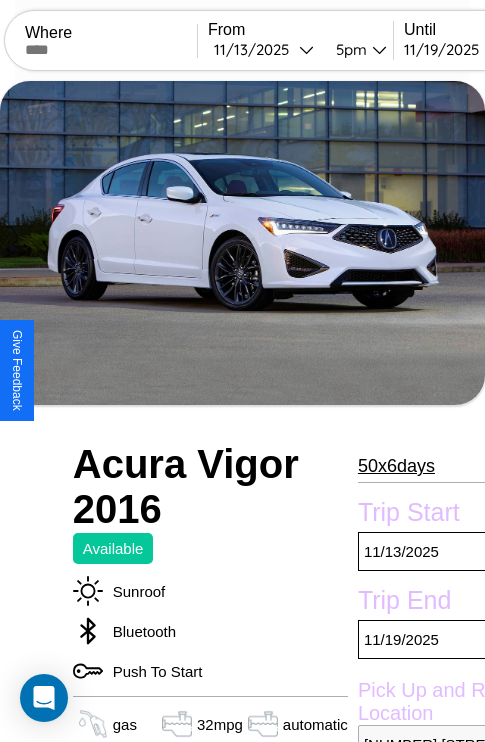scroll, scrollTop: 95, scrollLeft: 0, axis: vertical 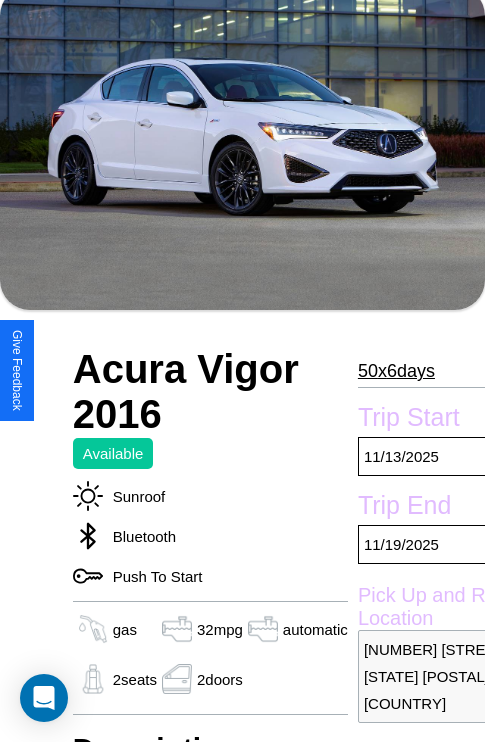 click on "50  x  6  days" at bounding box center [396, 371] 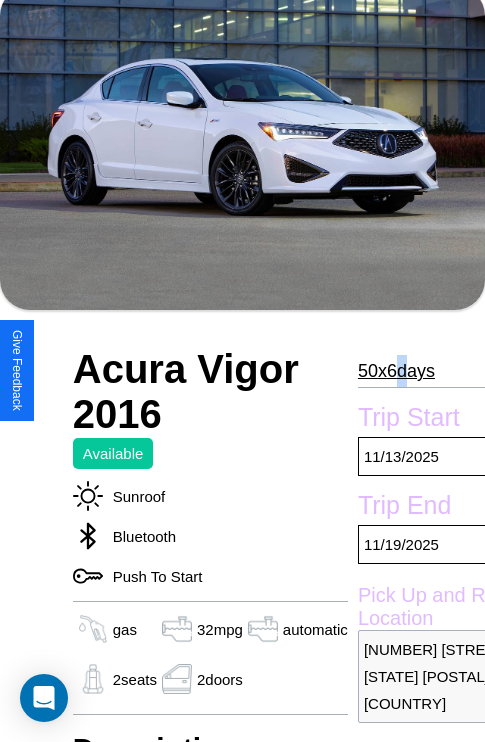 click on "50  x  6  days" at bounding box center (396, 371) 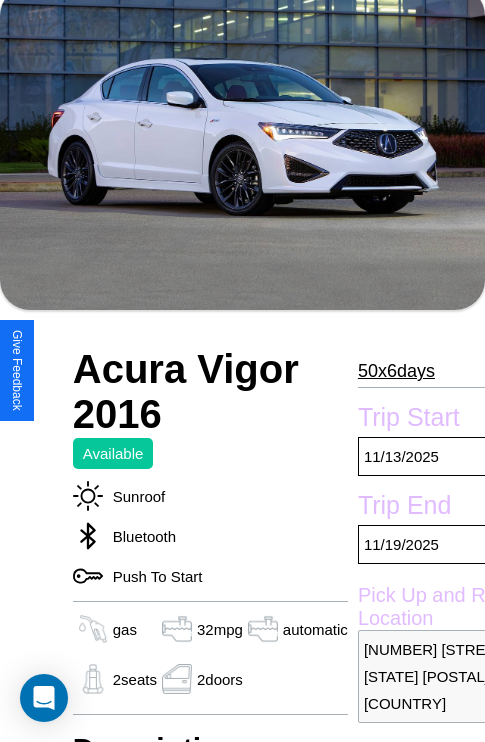click on "50  x  6  days" at bounding box center (396, 371) 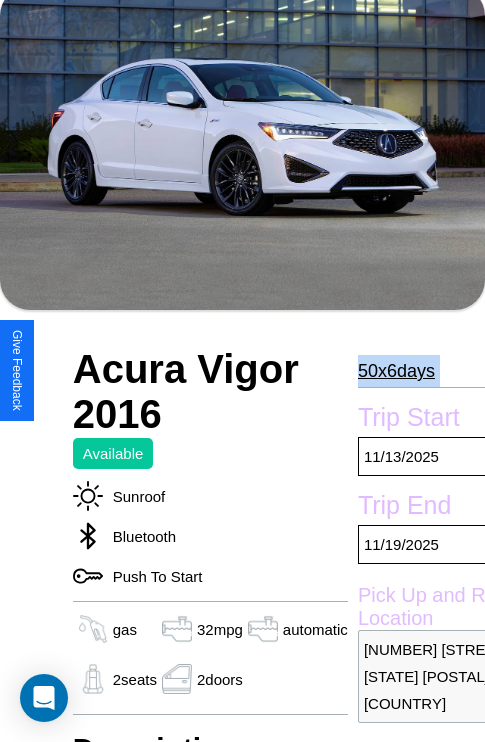 click on "50  x  6  days" at bounding box center [396, 371] 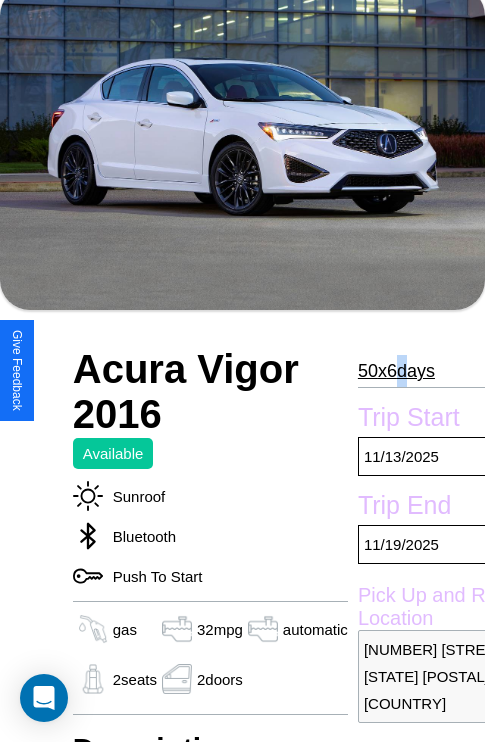 click on "50  x  6  days" at bounding box center [396, 371] 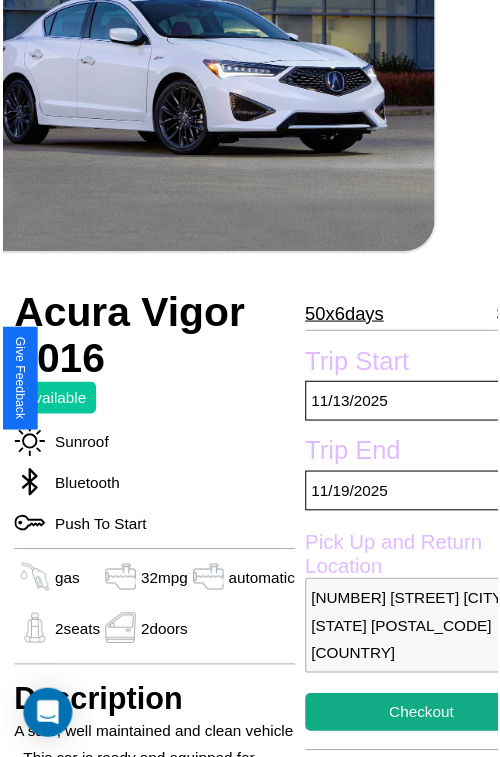 scroll, scrollTop: 181, scrollLeft: 84, axis: both 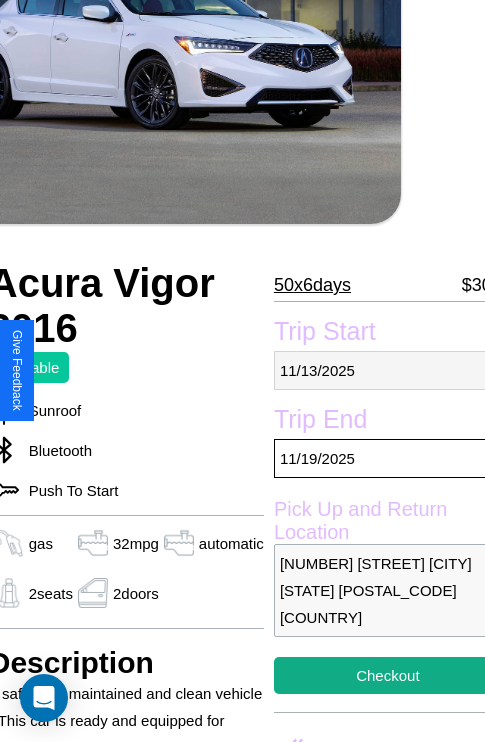 click on "11 / 13 / 2025" at bounding box center (388, 370) 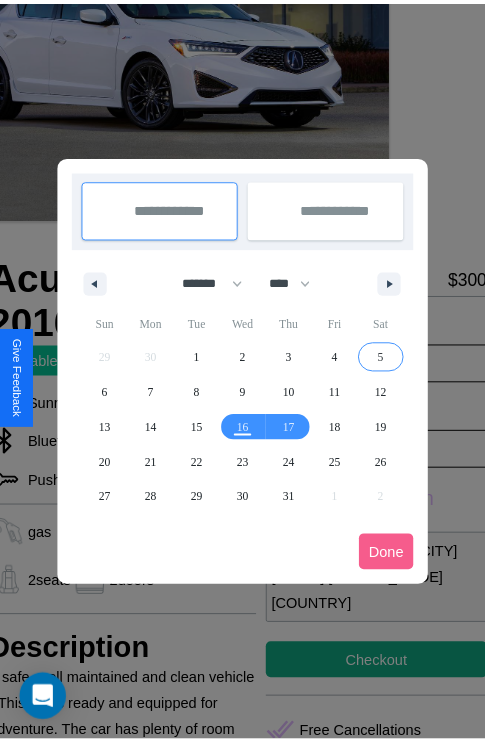 scroll, scrollTop: 0, scrollLeft: 84, axis: horizontal 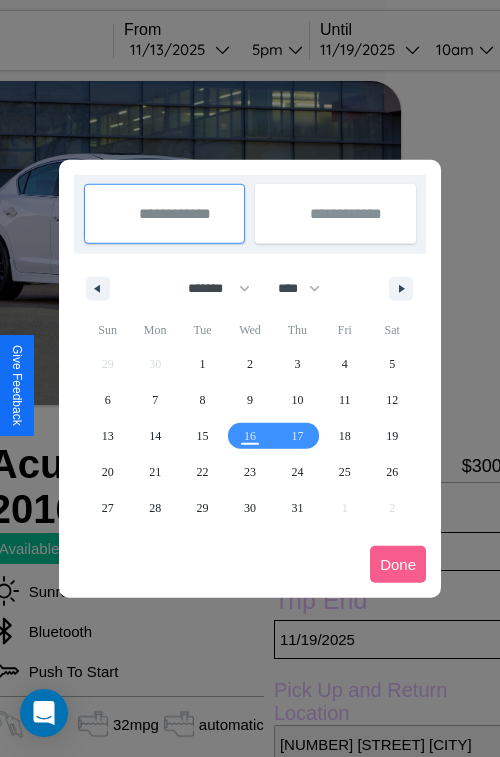 click at bounding box center (250, 378) 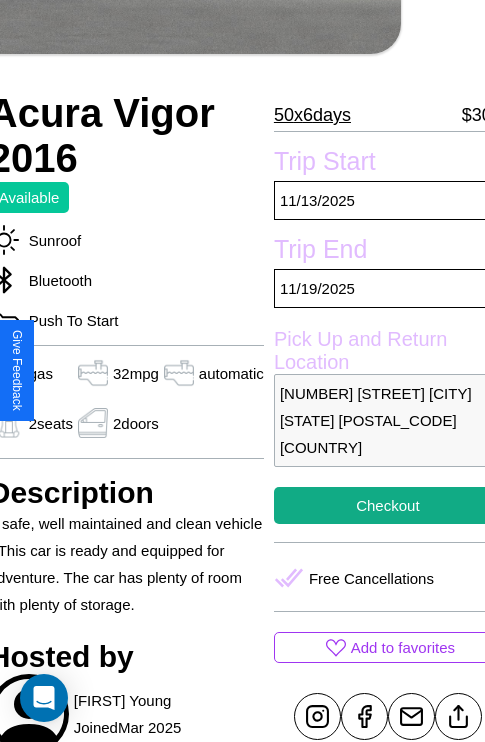 scroll, scrollTop: 486, scrollLeft: 84, axis: both 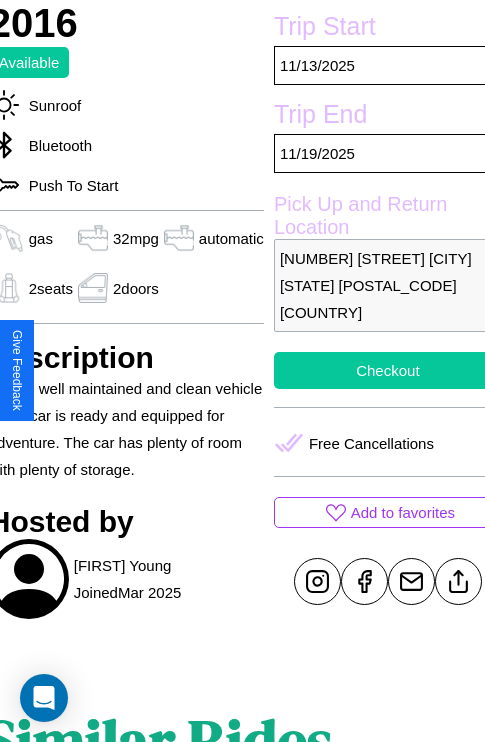 click on "Checkout" at bounding box center [388, 370] 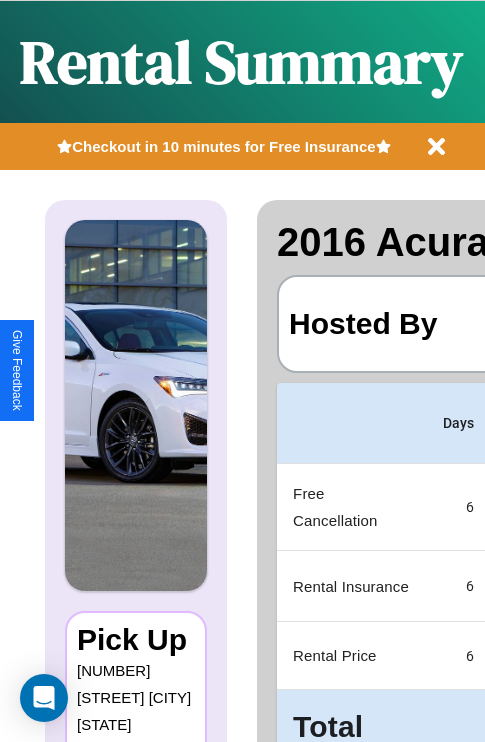 scroll, scrollTop: 0, scrollLeft: 387, axis: horizontal 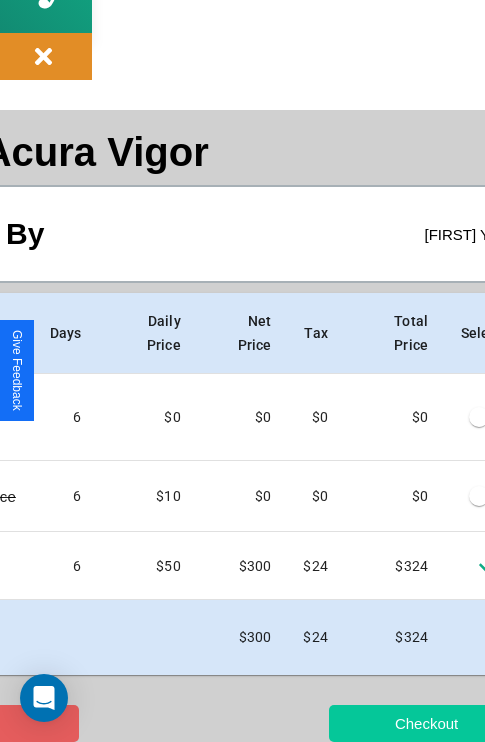 click on "Checkout" at bounding box center (426, 723) 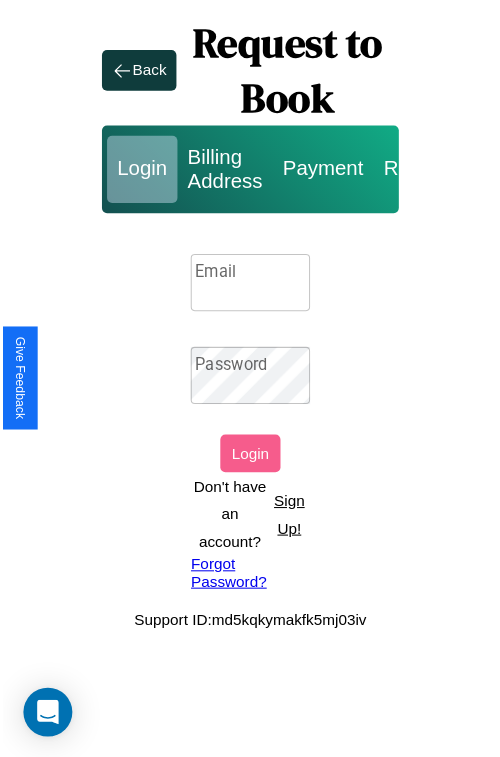 scroll, scrollTop: 0, scrollLeft: 0, axis: both 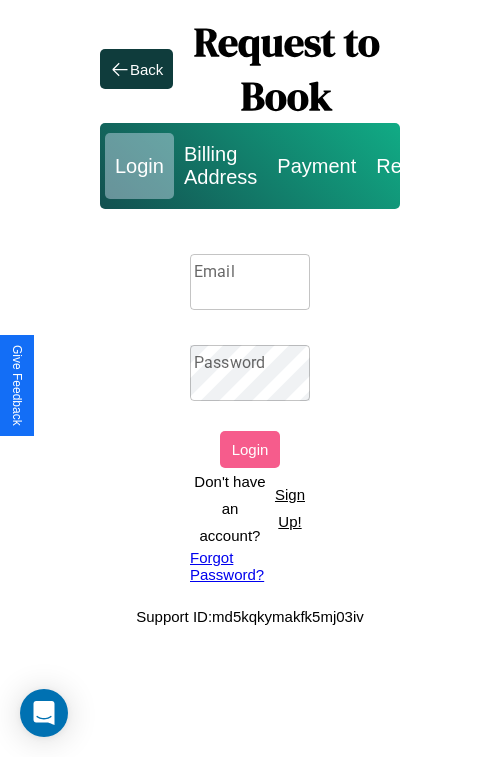 click on "Sign Up!" at bounding box center (290, 508) 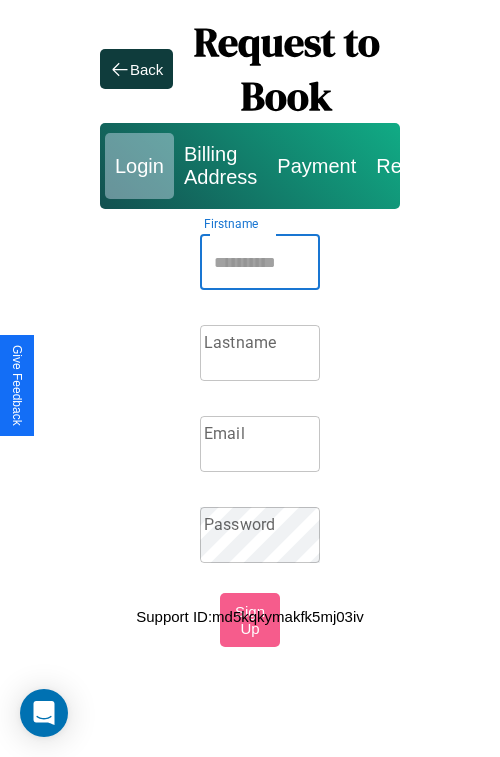 click on "Firstname" at bounding box center (260, 262) 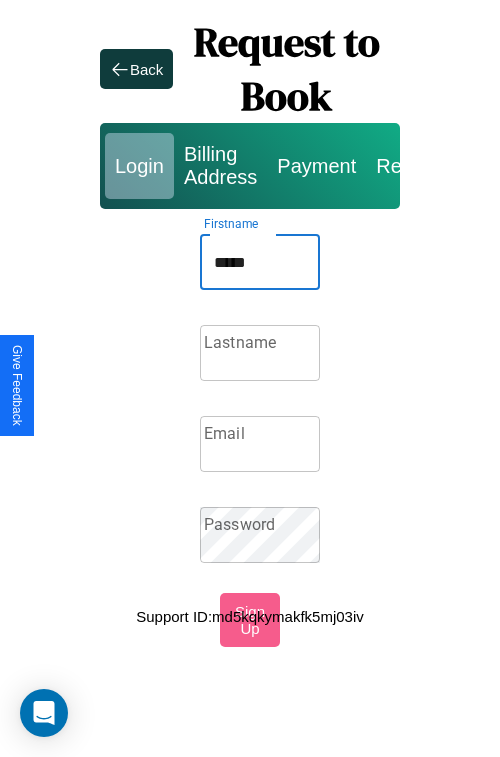 type on "*****" 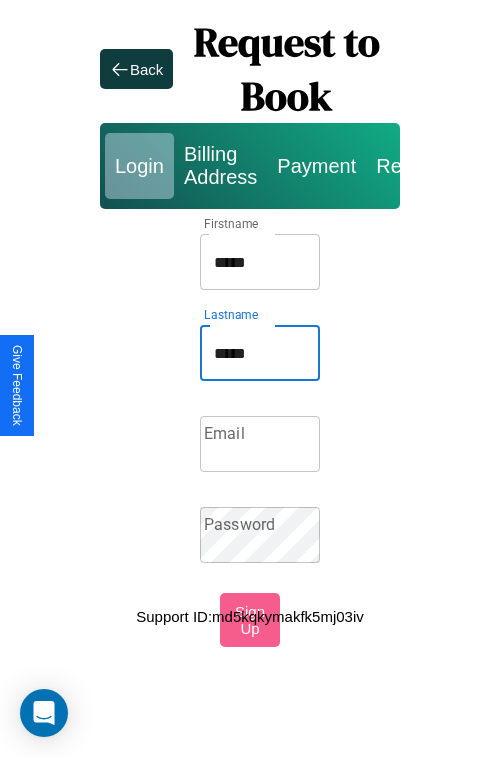 type on "*****" 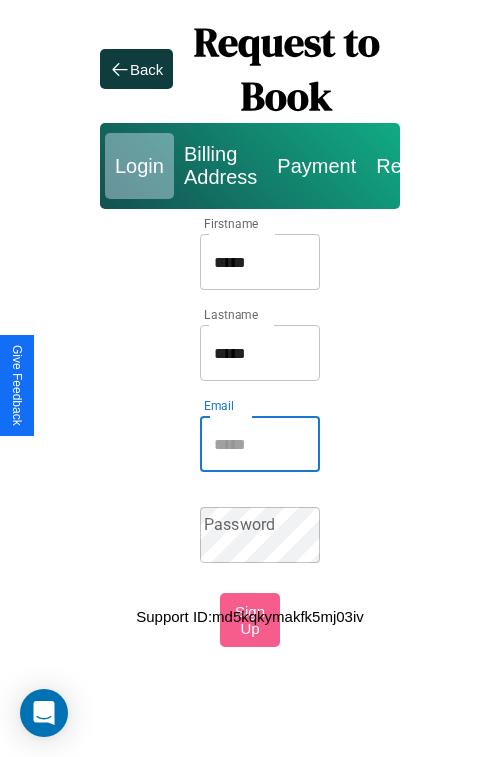 click on "Email" at bounding box center [260, 444] 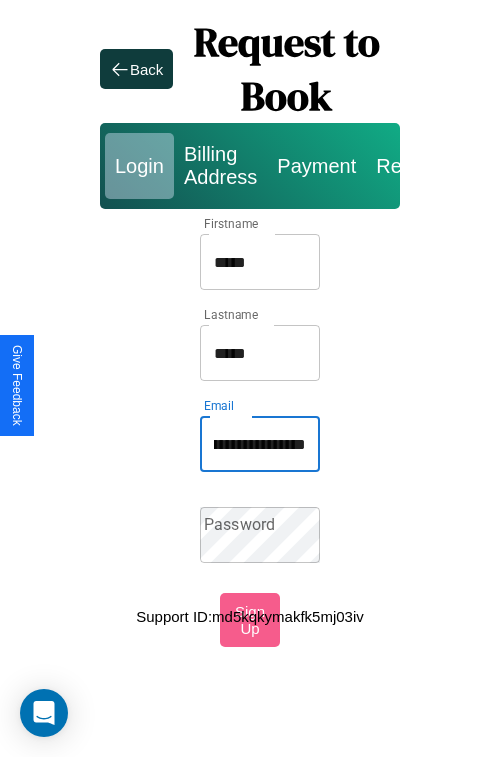 scroll, scrollTop: 0, scrollLeft: 95, axis: horizontal 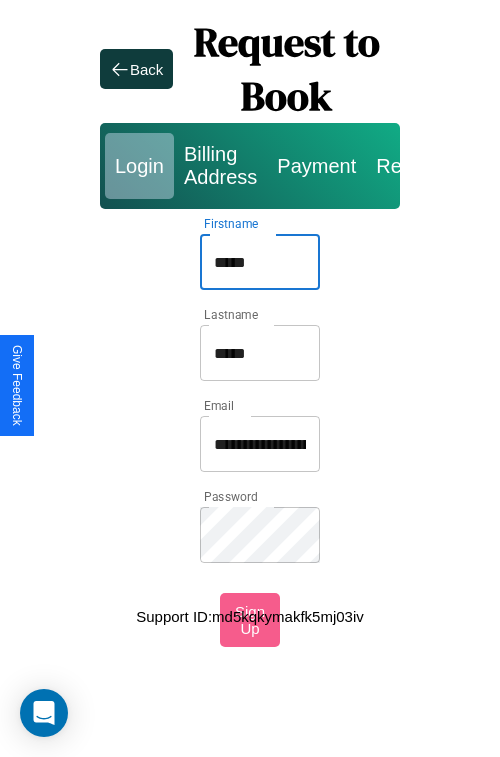 click on "*****" at bounding box center (260, 262) 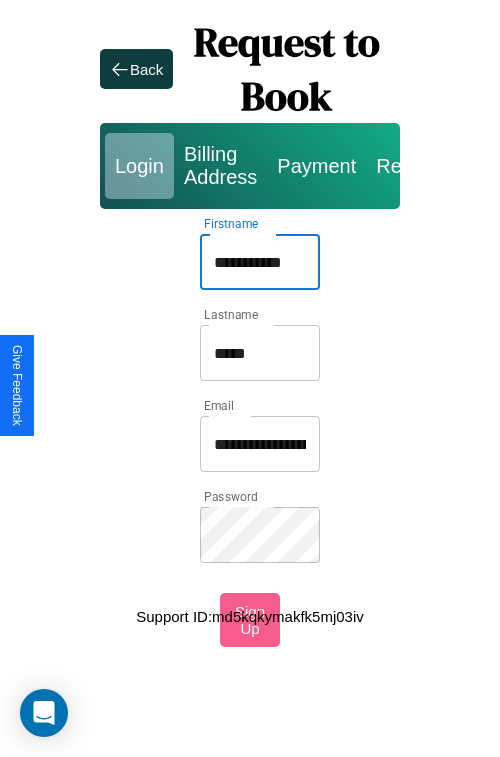type on "**********" 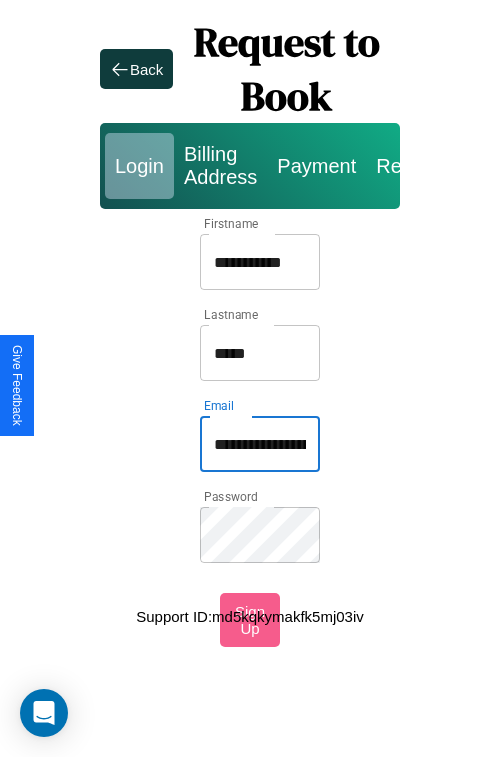 type on "**********" 